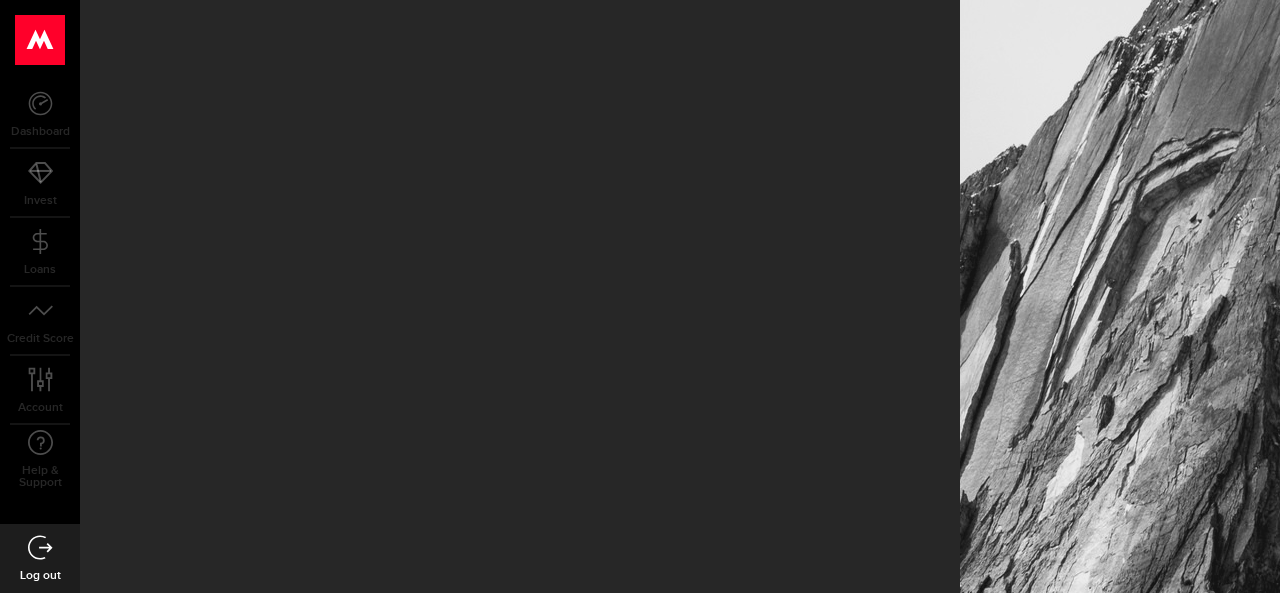 scroll, scrollTop: 0, scrollLeft: 0, axis: both 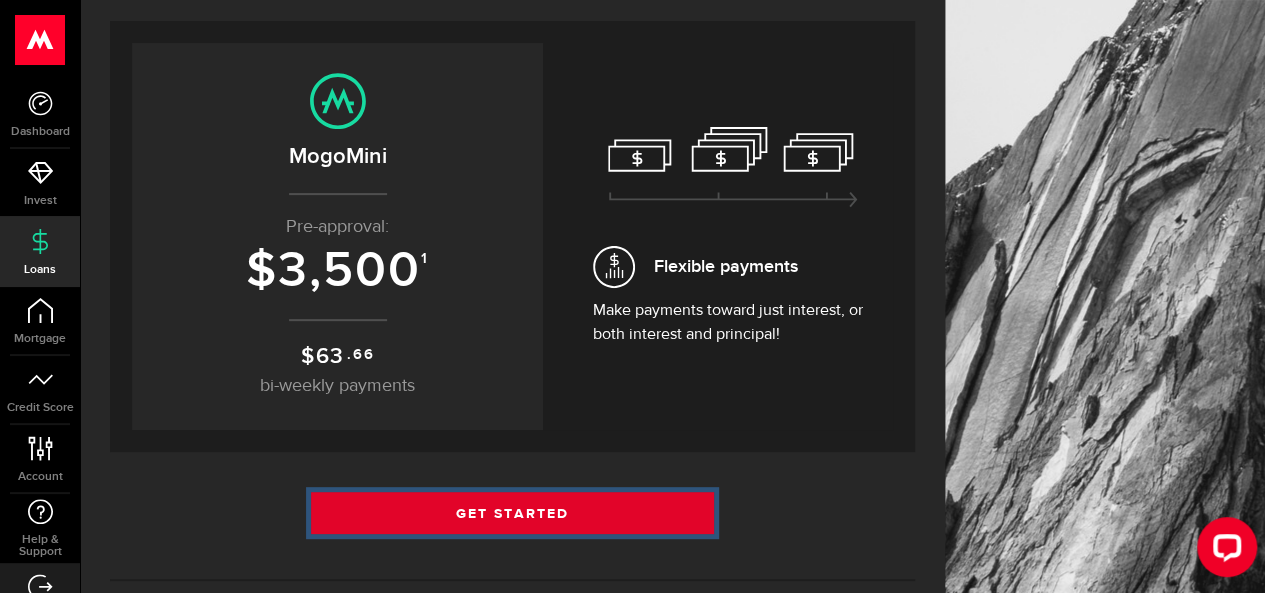 click on "Get Started" at bounding box center [512, 513] 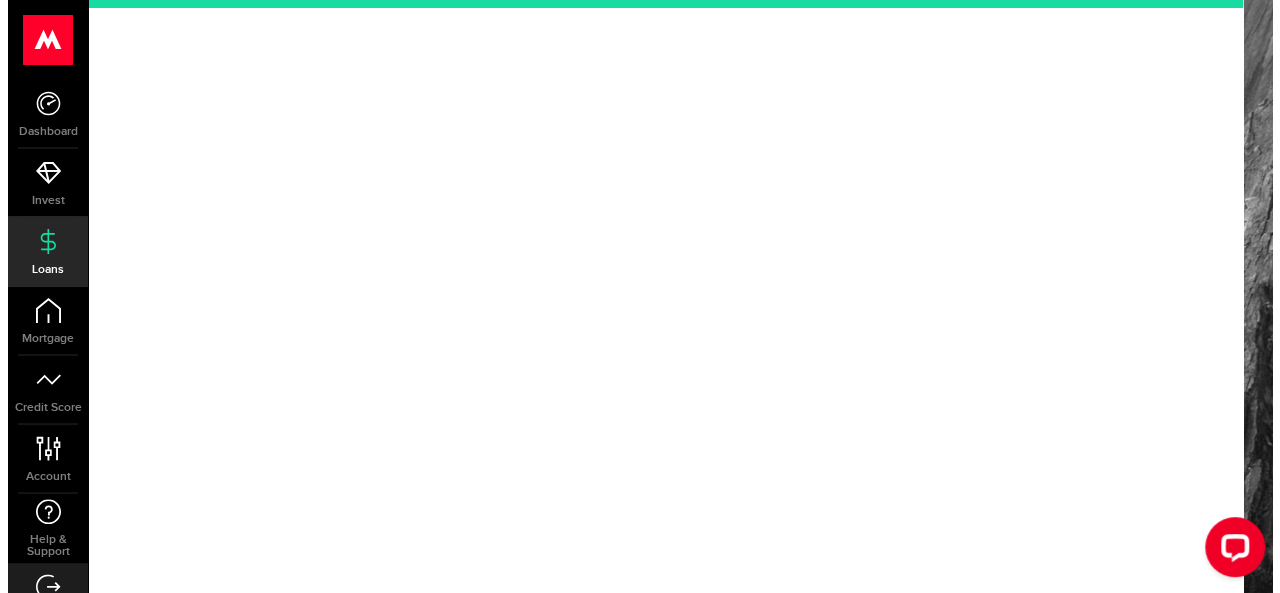 scroll, scrollTop: 0, scrollLeft: 0, axis: both 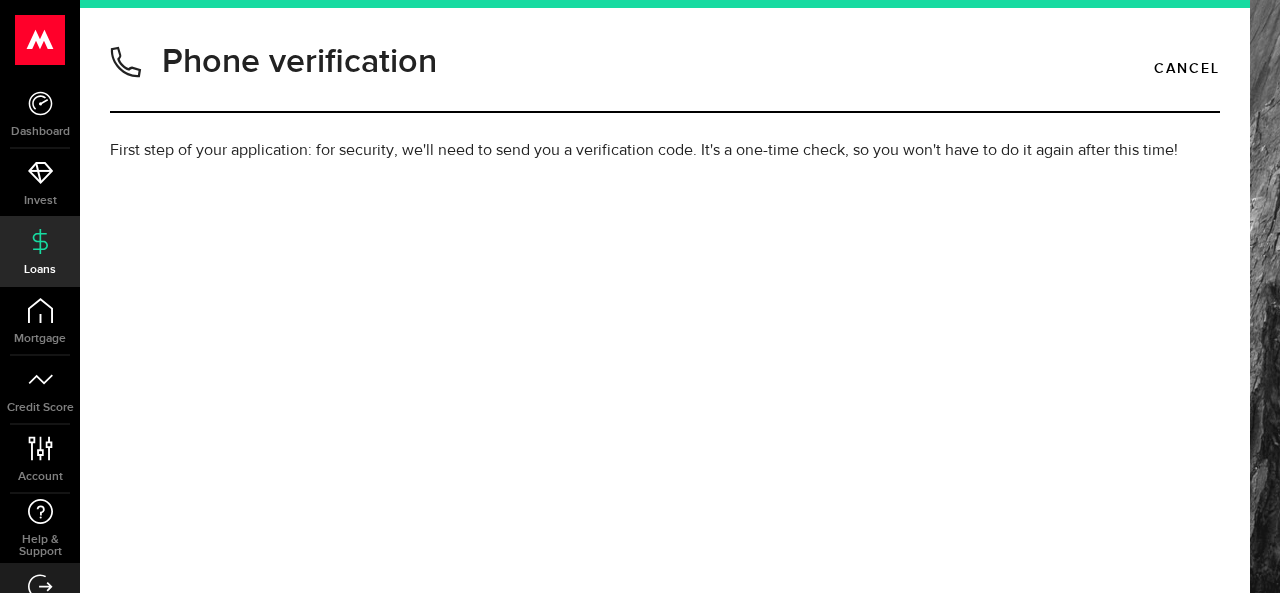 type on "5876645607" 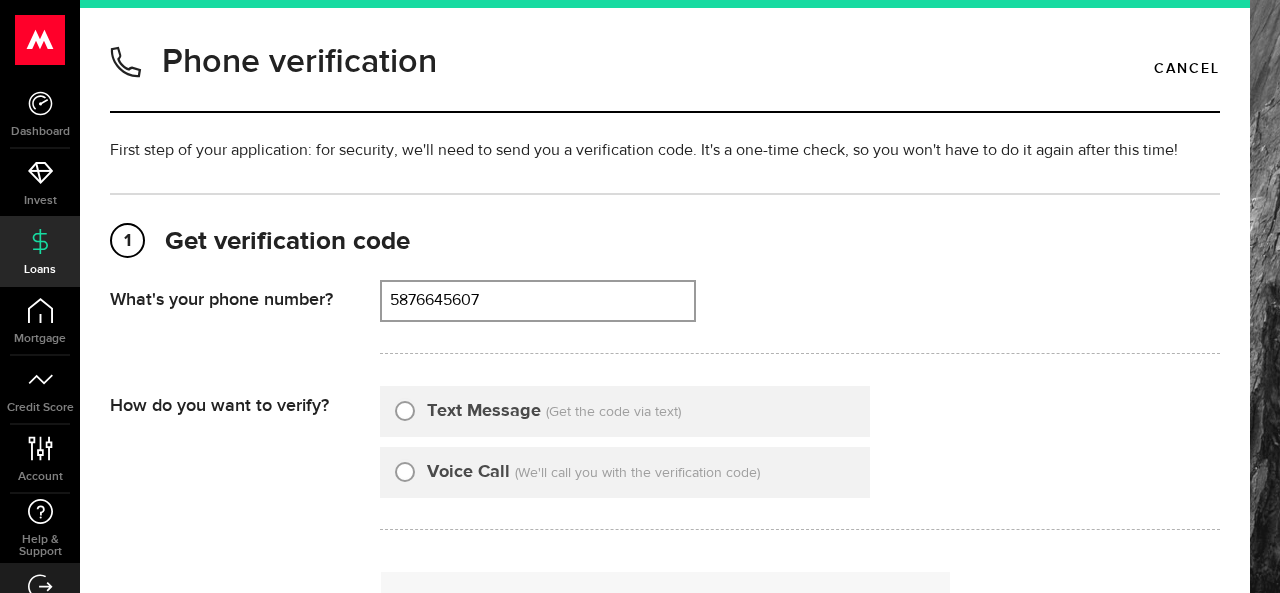 click on "Text Message" at bounding box center [484, 411] 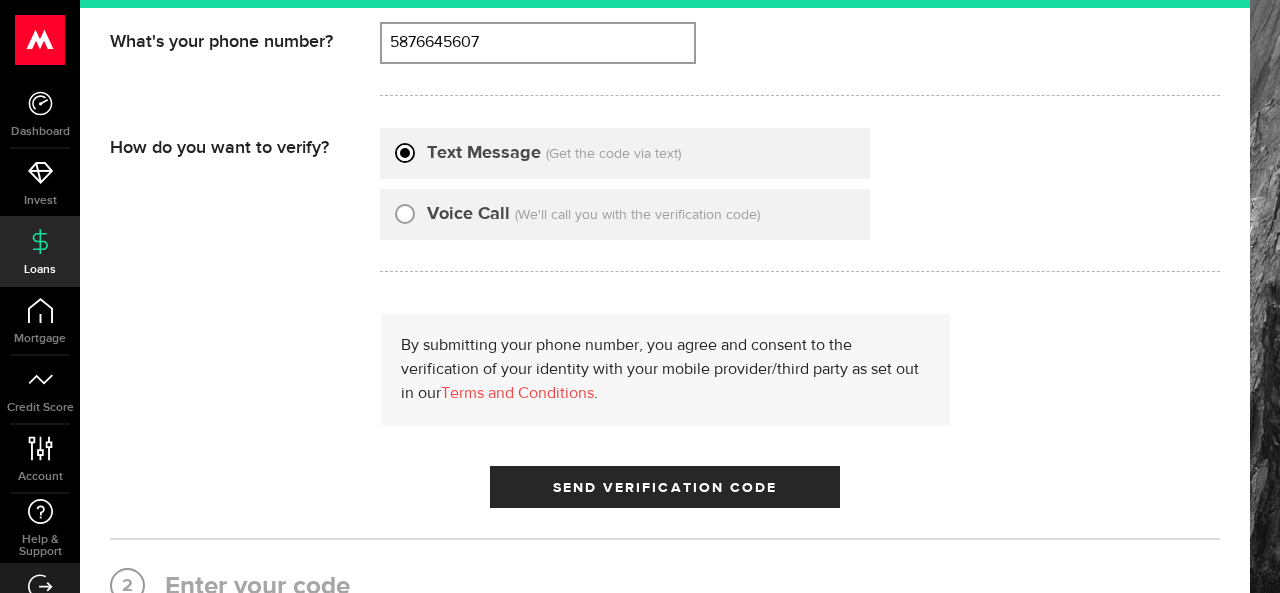 scroll, scrollTop: 260, scrollLeft: 0, axis: vertical 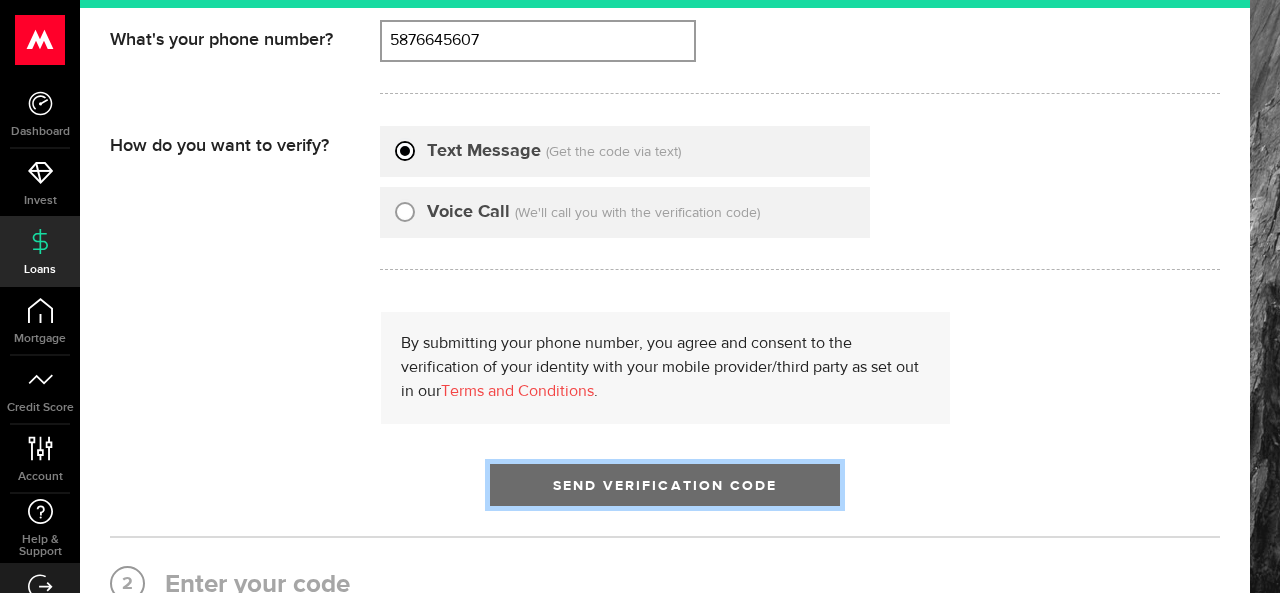 click on "Send Verification Code" at bounding box center (665, 486) 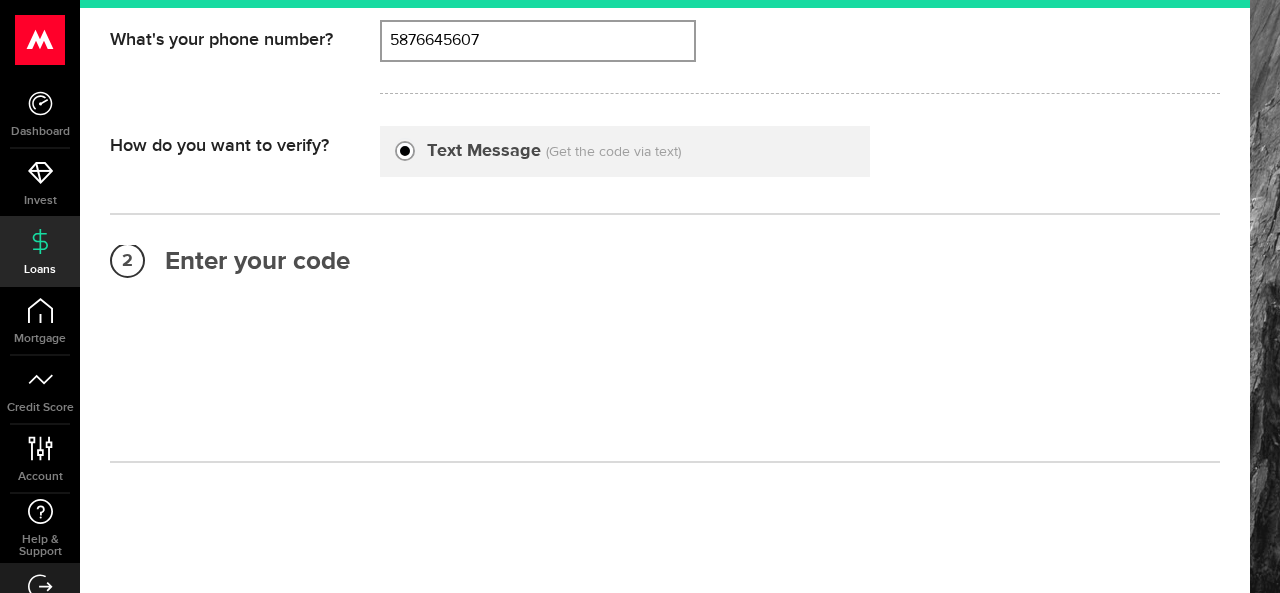 scroll, scrollTop: 237, scrollLeft: 0, axis: vertical 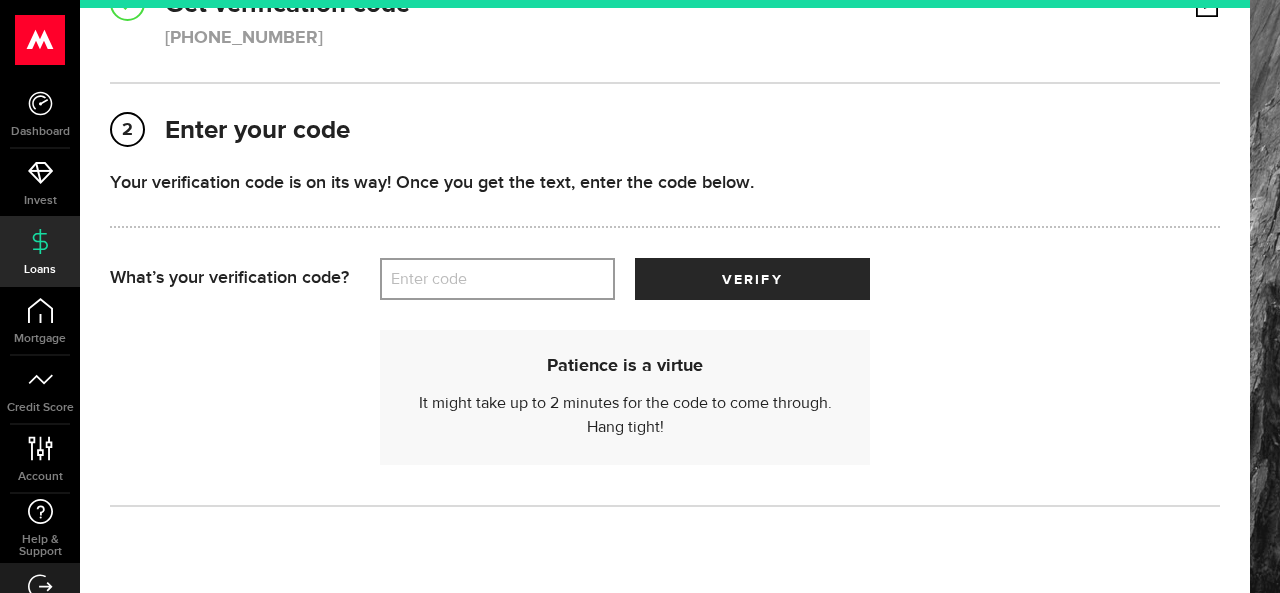 click on "Enter code" at bounding box center [497, 279] 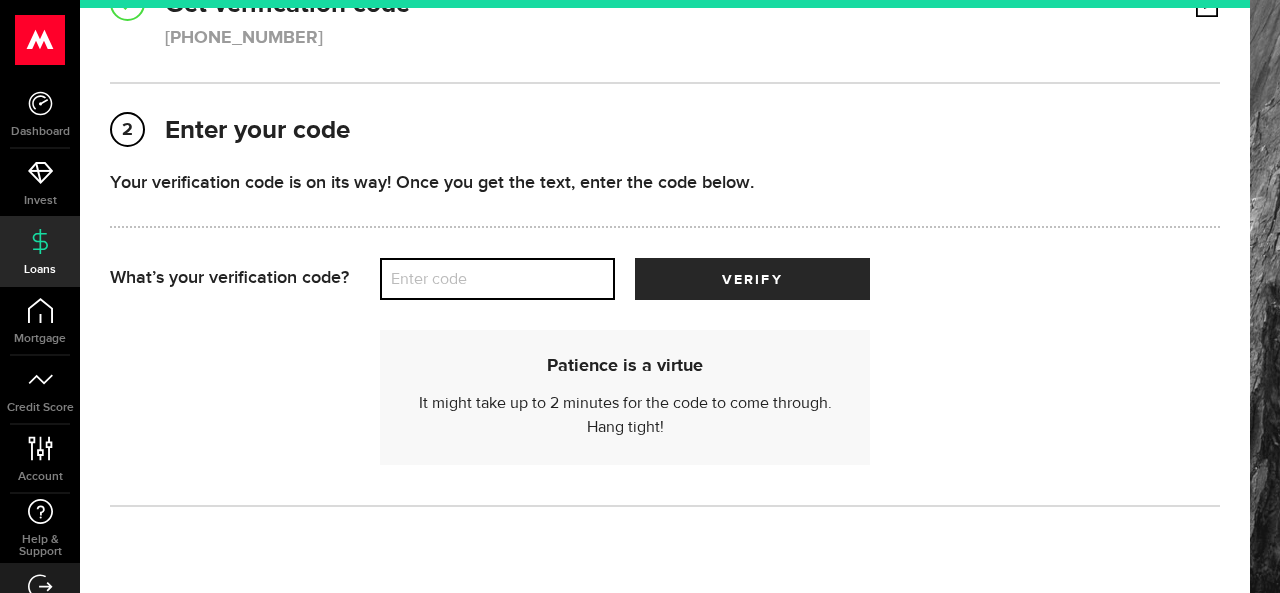 click on "Enter code" at bounding box center (497, 279) 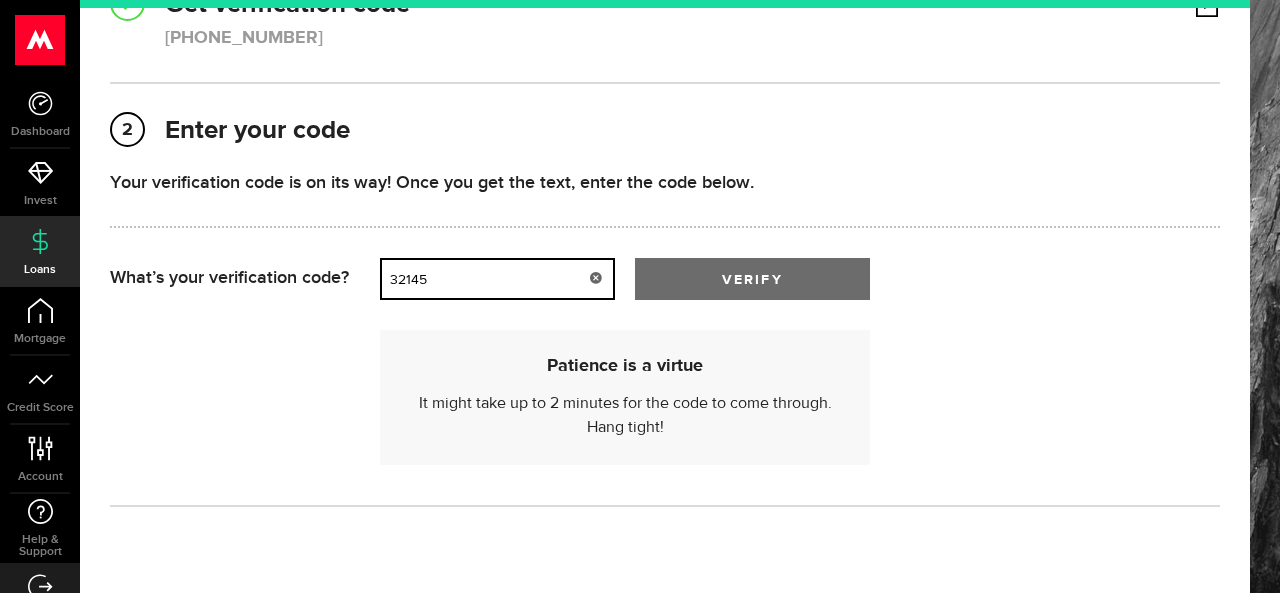 type on "32145" 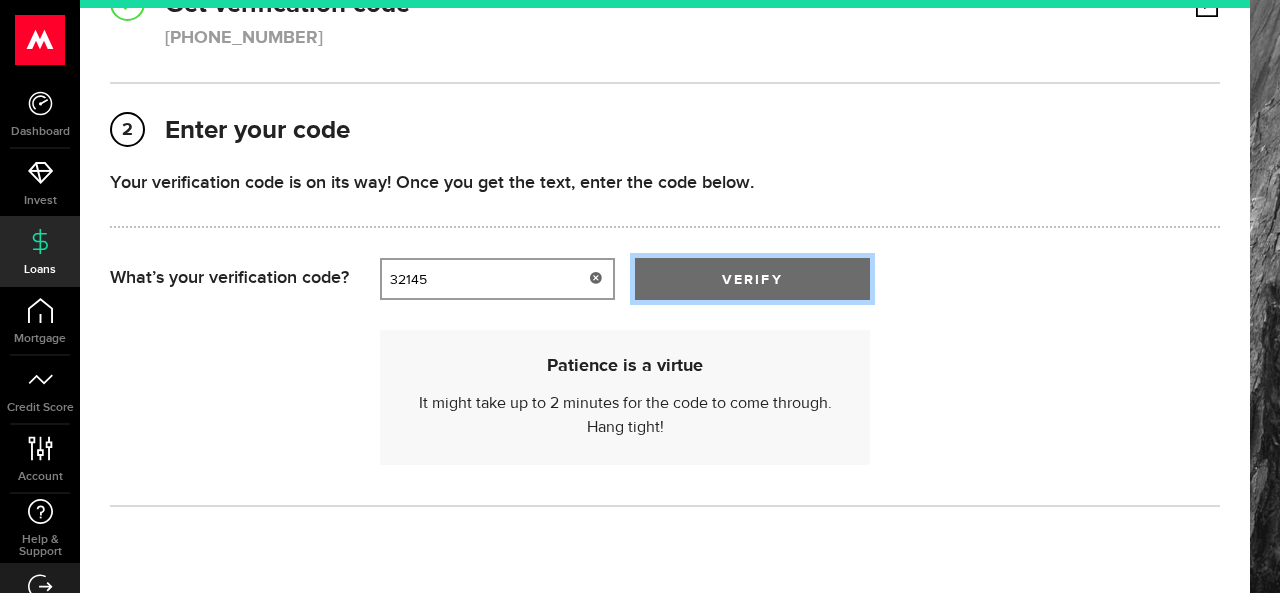 click on "verify" at bounding box center [752, 279] 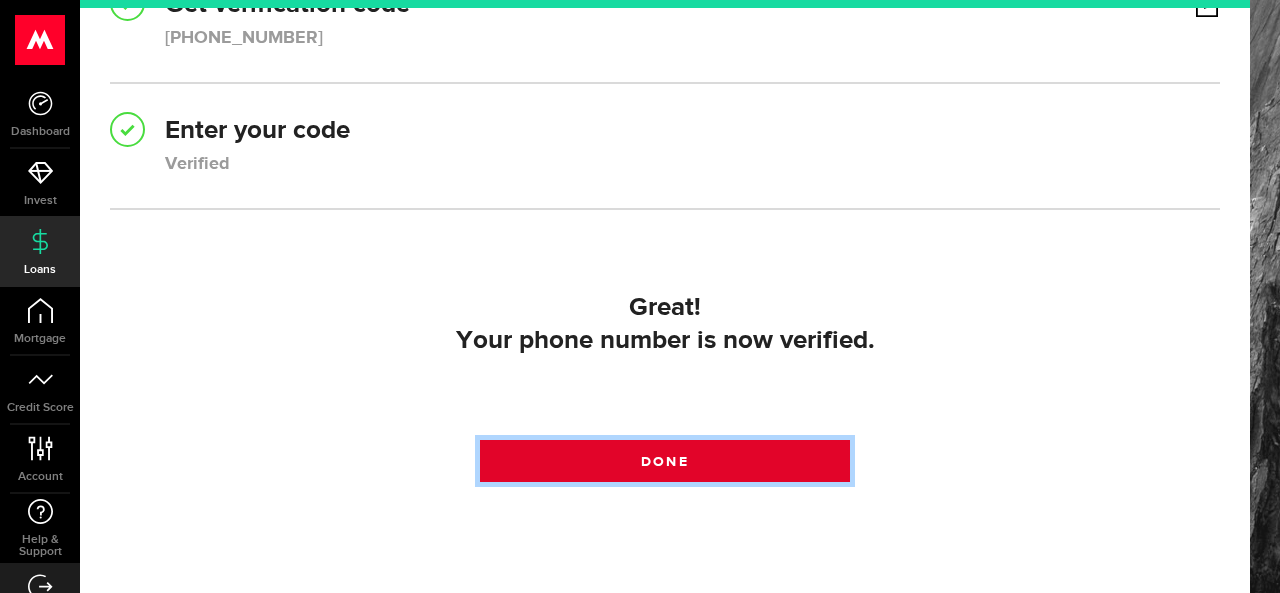 click at bounding box center (665, 466) 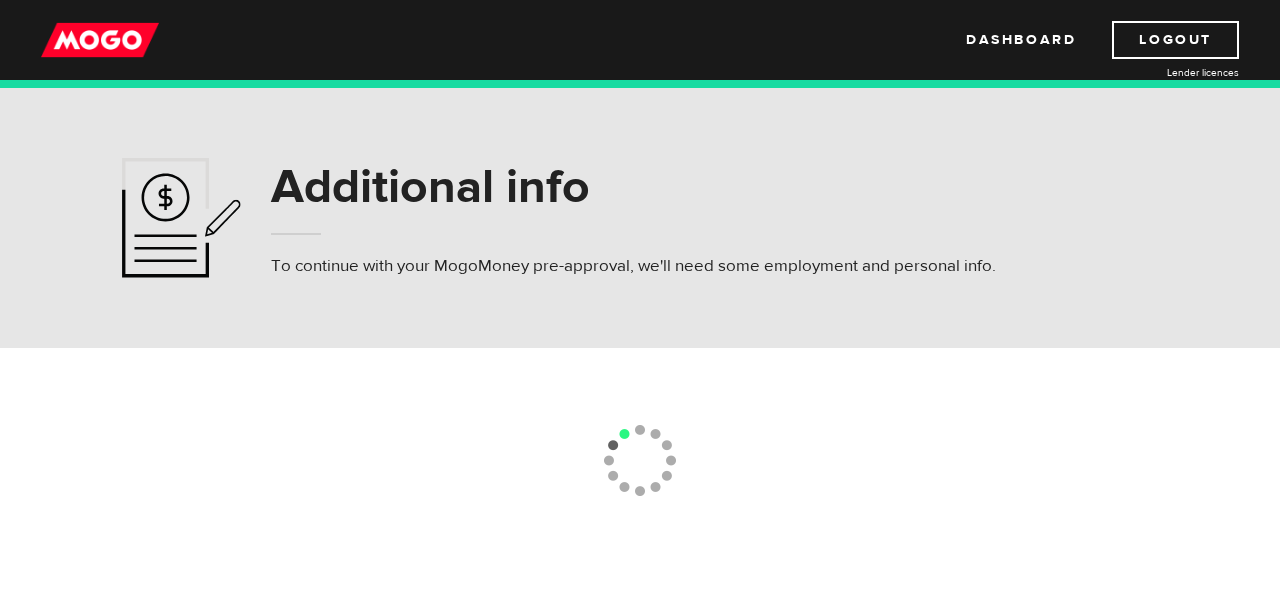 scroll, scrollTop: 0, scrollLeft: 0, axis: both 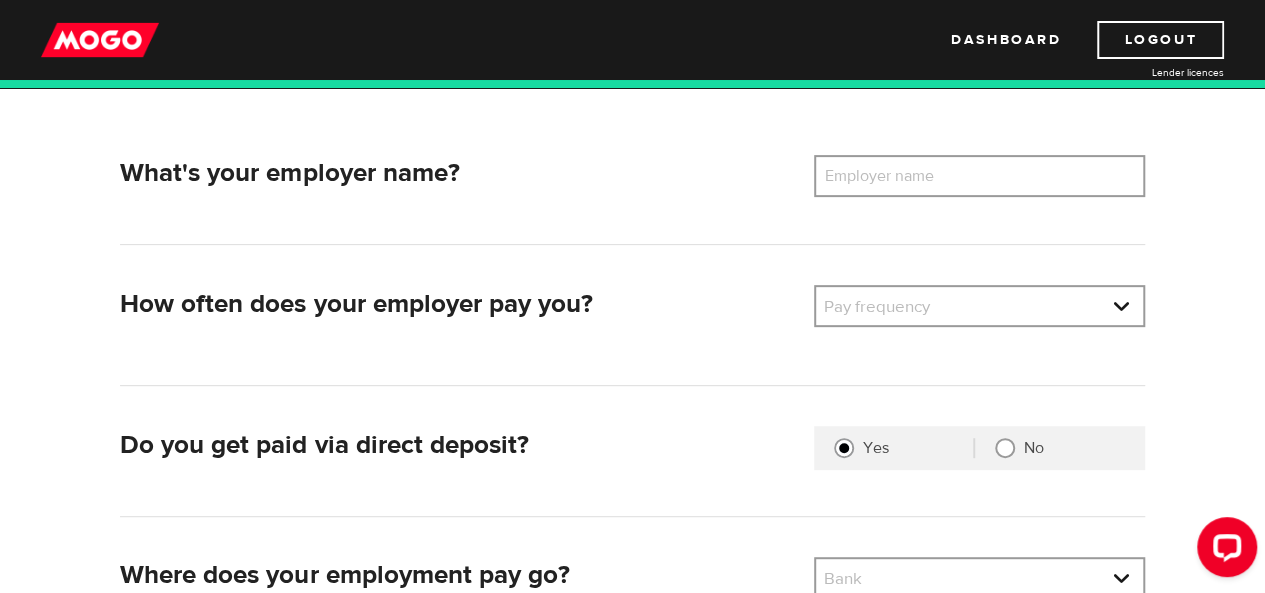 click on "What's your employer name? Employer name Please enter your employer's name How often does your employer pay you? Pay frequency Please select the frequency of payment Pay frequency Pay frequency Weekly
Bi-Weekly
Semi-Monthly
Monthly Pay frequency Weekly Bi-Weekly Semi-Monthly Monthly Do you get paid via direct deposit? Are you paid by direct deposit? Selection required Yes No Where does your employment pay go? Bank Please select your bank Bank Bank BMO / Bank of Montreal
CIBC / Canadian Imperial Bank of Commerce
CWB / Canadian Western Bank
HSBC Bank Canada
LBC / Banque Laurentienne Du Canada
NBC / National Bank of Canada
RBC / Royal Bank of Canada
Scotiabank / Bank of Nova Scotia
TD / TD Canada Trust
1st Choice Savings & Credit Union
Other
Abn Amro Bank Nv
Acadian Credit Union
Accelerate Financial
Accent Credit Union
Access Credit Union
Achieva Financial
Adjala Credit Union
Advance Savings Credit Union
Advantage Credit Union
Advantage Online - Central Credit Union" at bounding box center (632, 417) 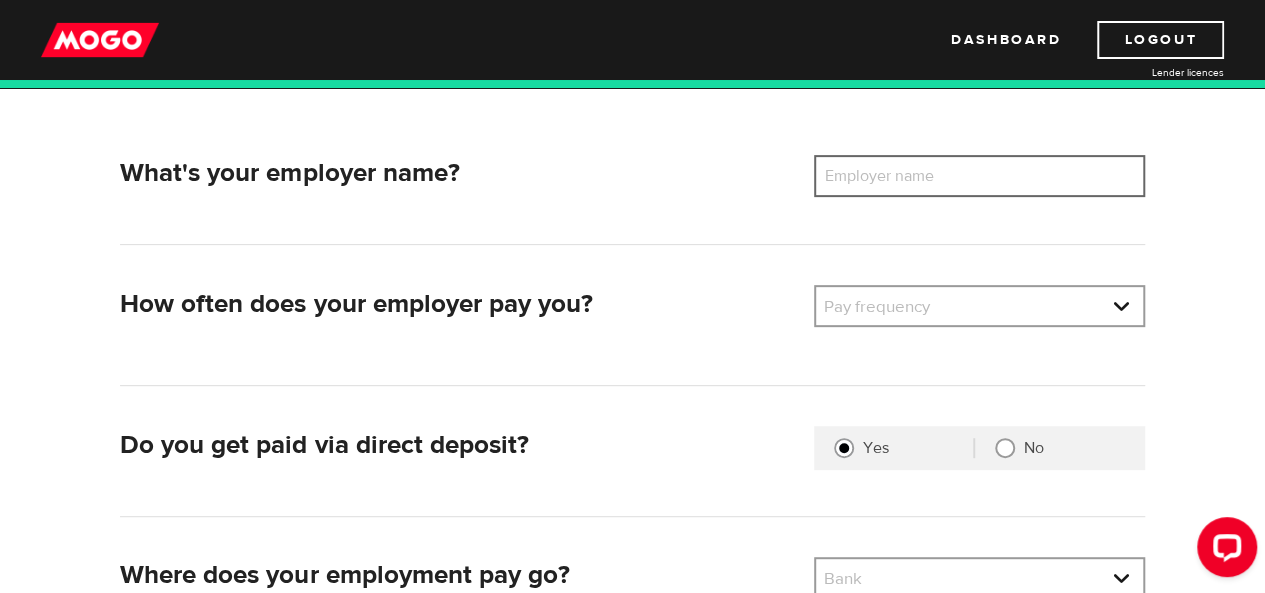 click on "Employer name" at bounding box center (979, 176) 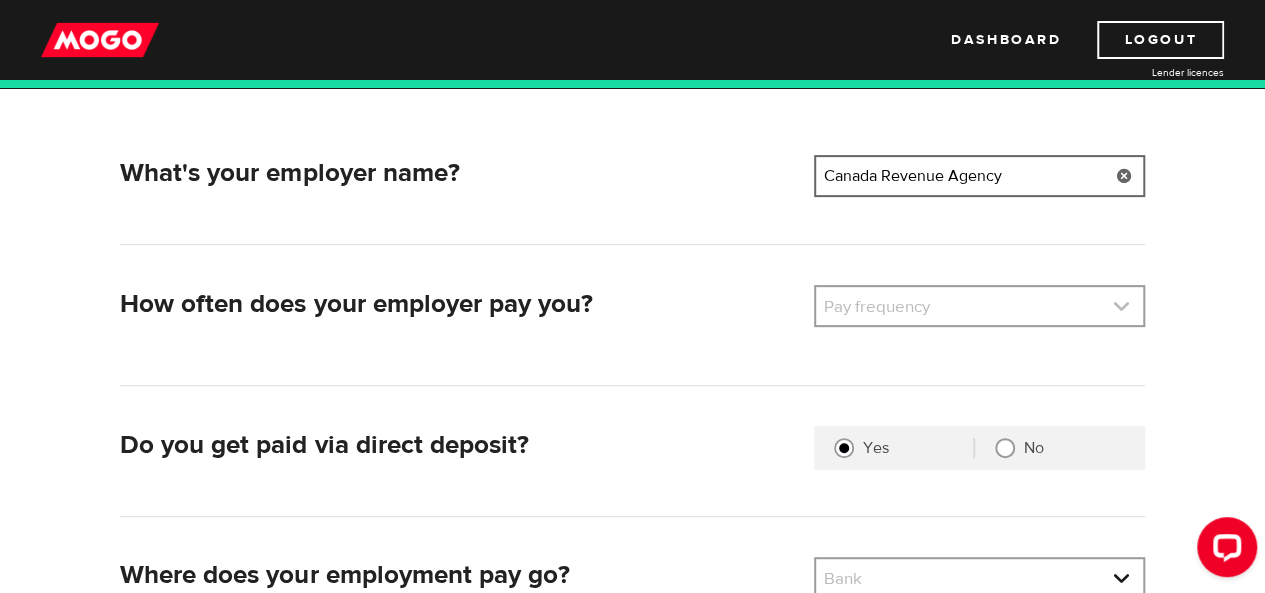type on "Canada Revenue Agency" 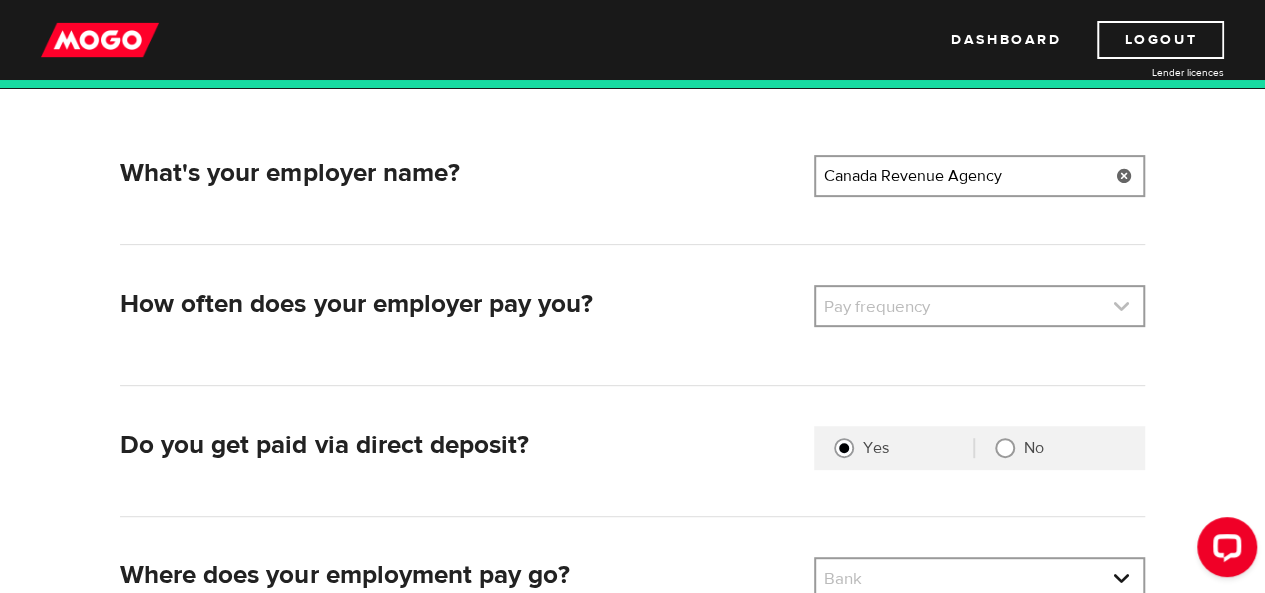 click at bounding box center [979, 306] 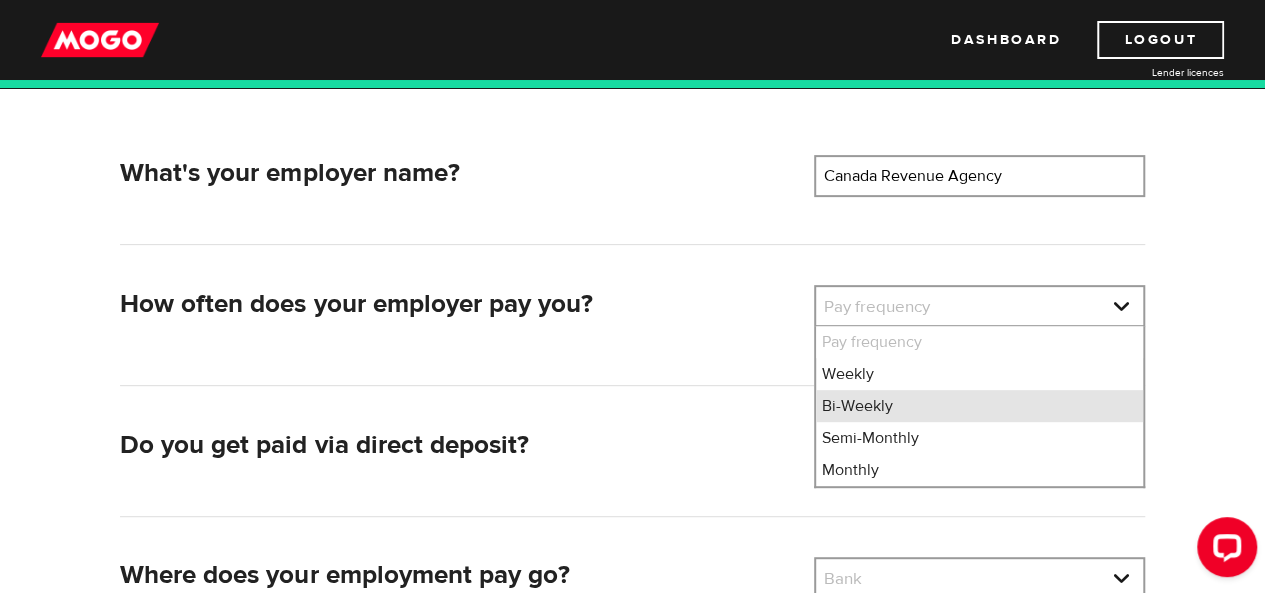 click on "Bi-Weekly" at bounding box center (979, 406) 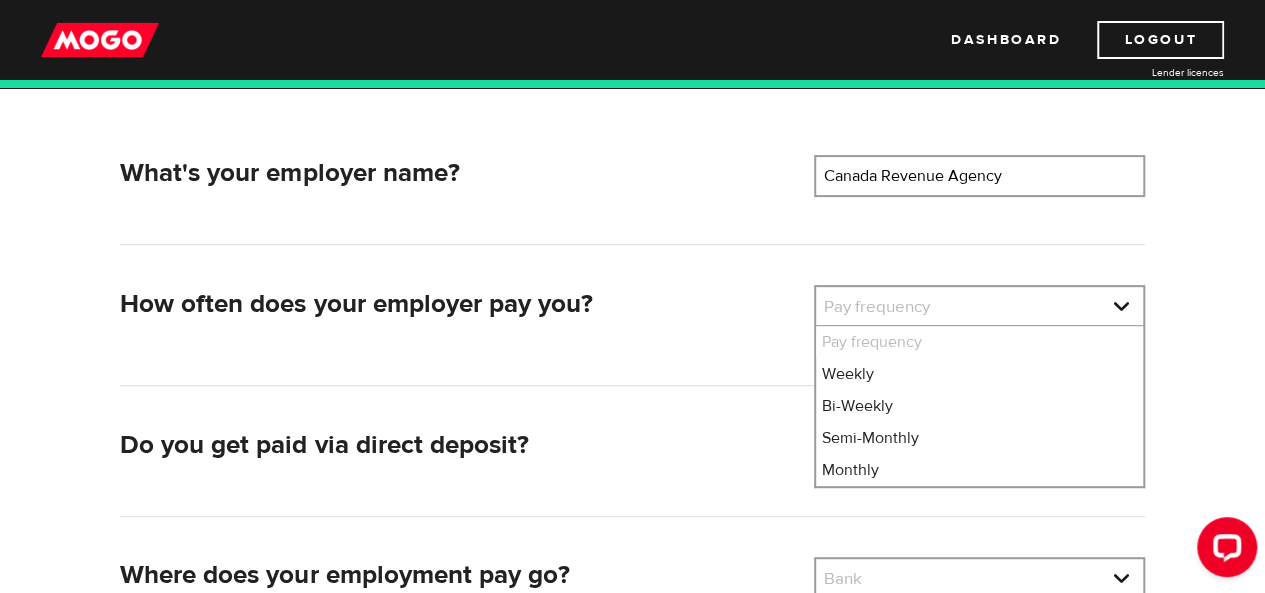 select on "2" 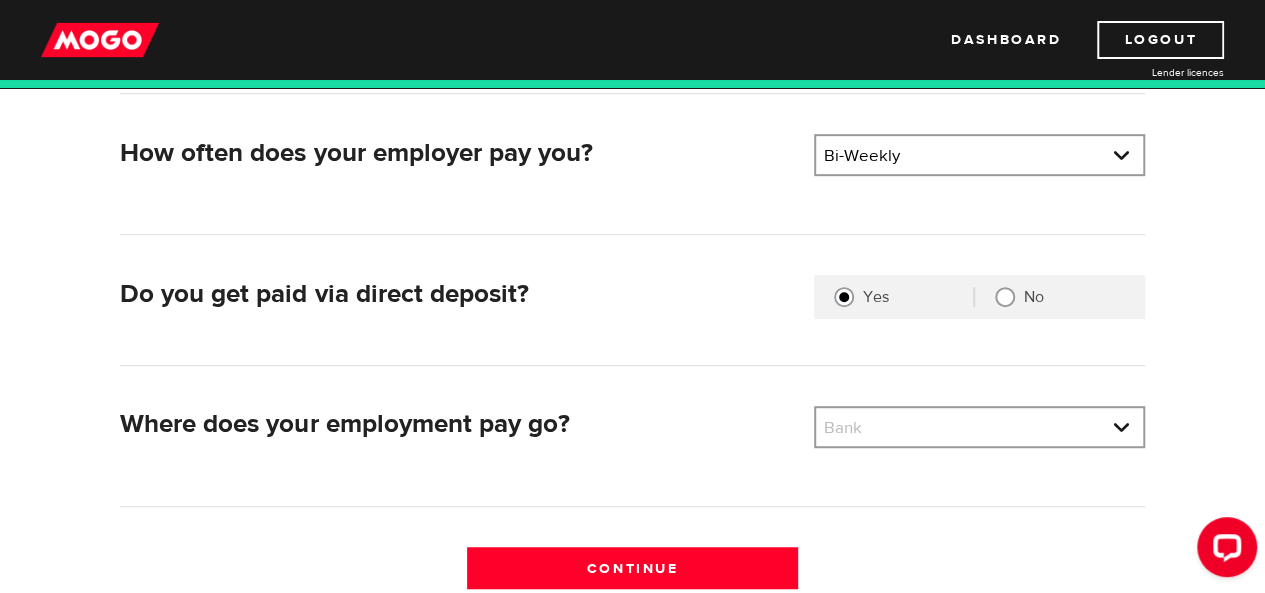 scroll, scrollTop: 427, scrollLeft: 0, axis: vertical 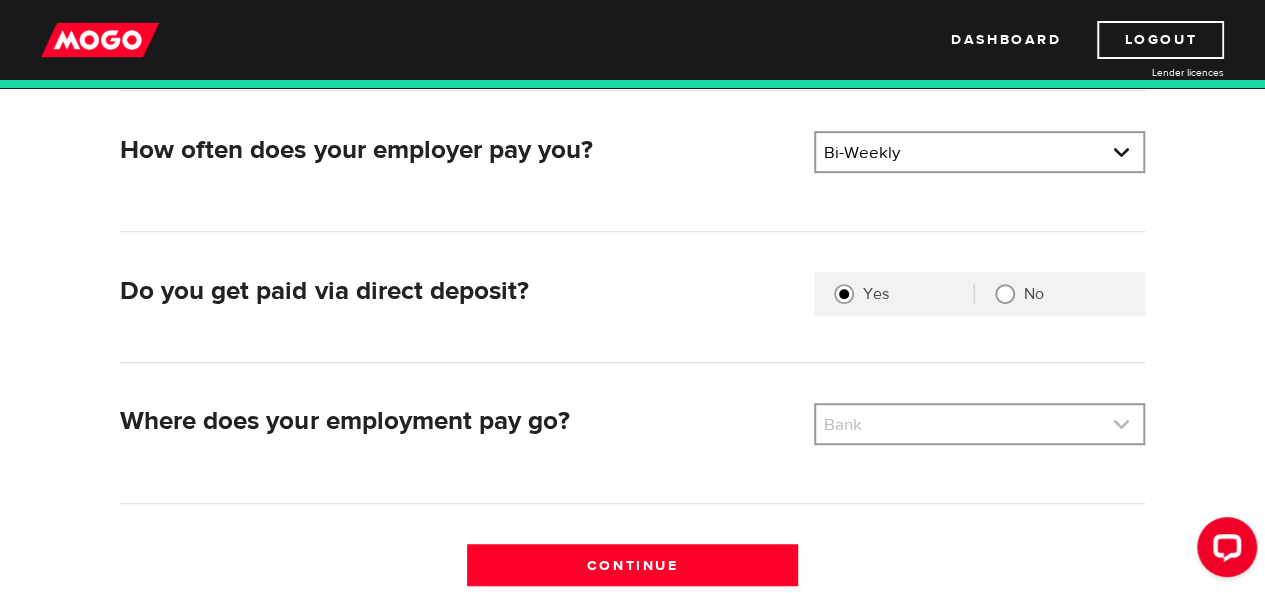 click at bounding box center [979, 424] 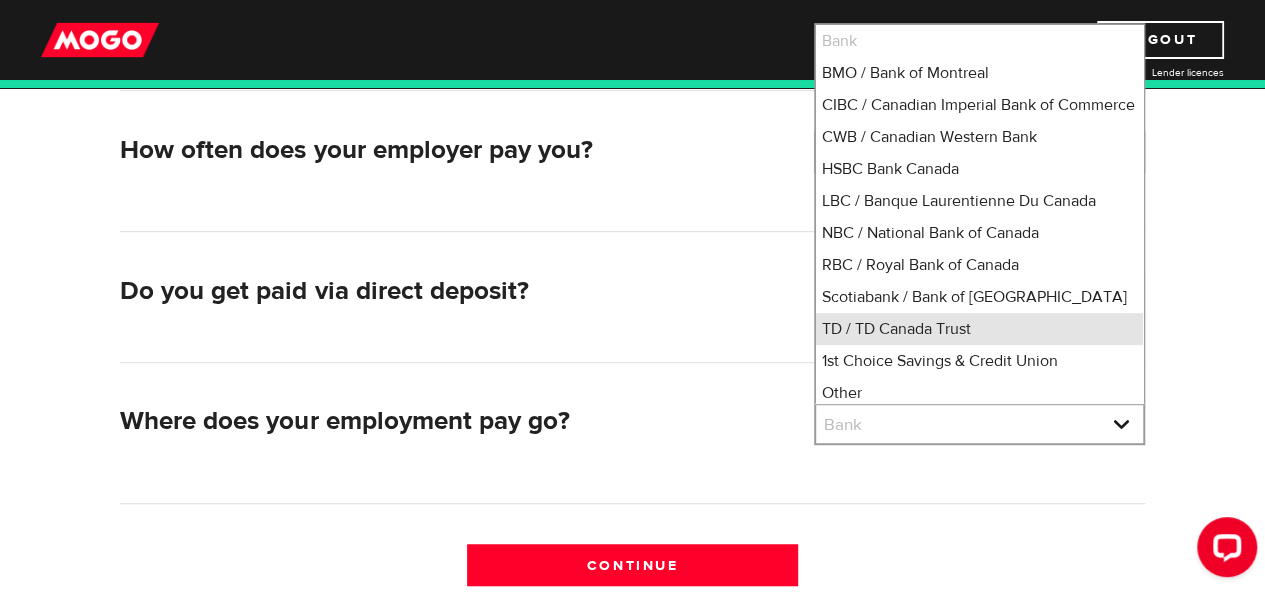 click on "TD / TD Canada Trust" at bounding box center (979, 329) 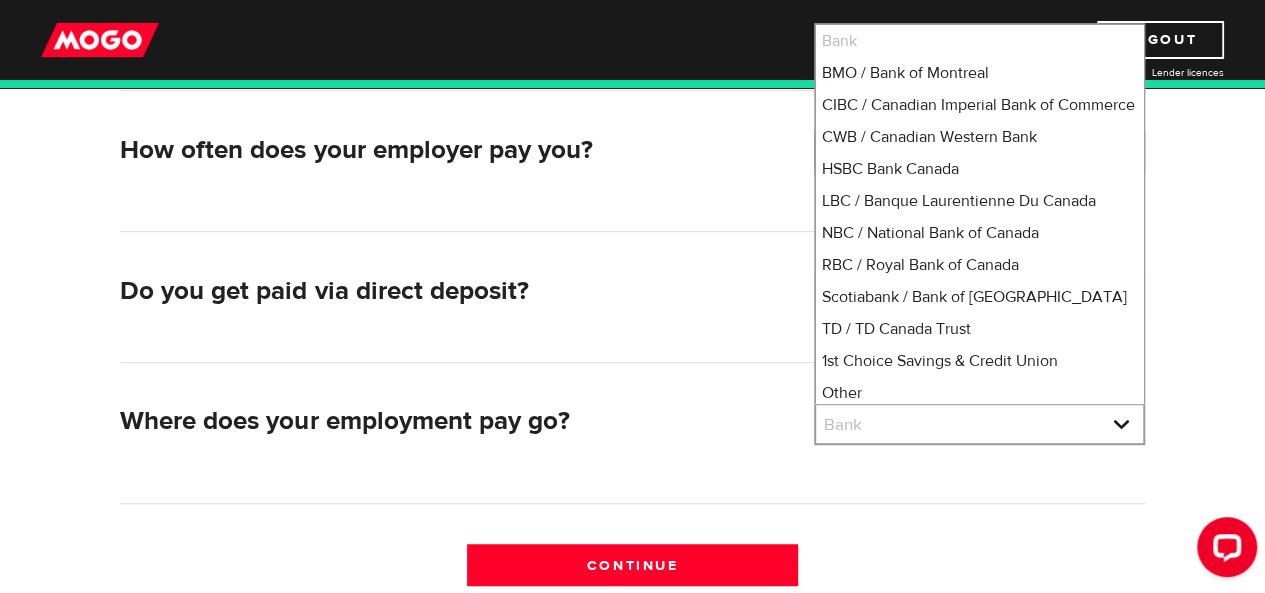 select on "9" 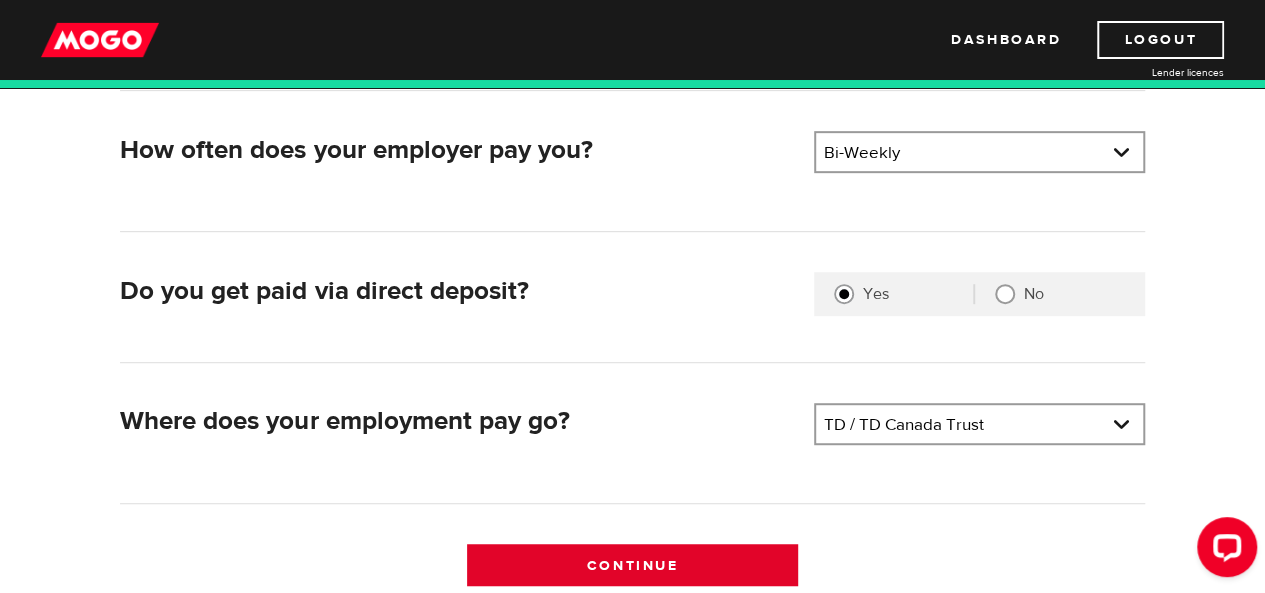 click on "Continue" at bounding box center [632, 565] 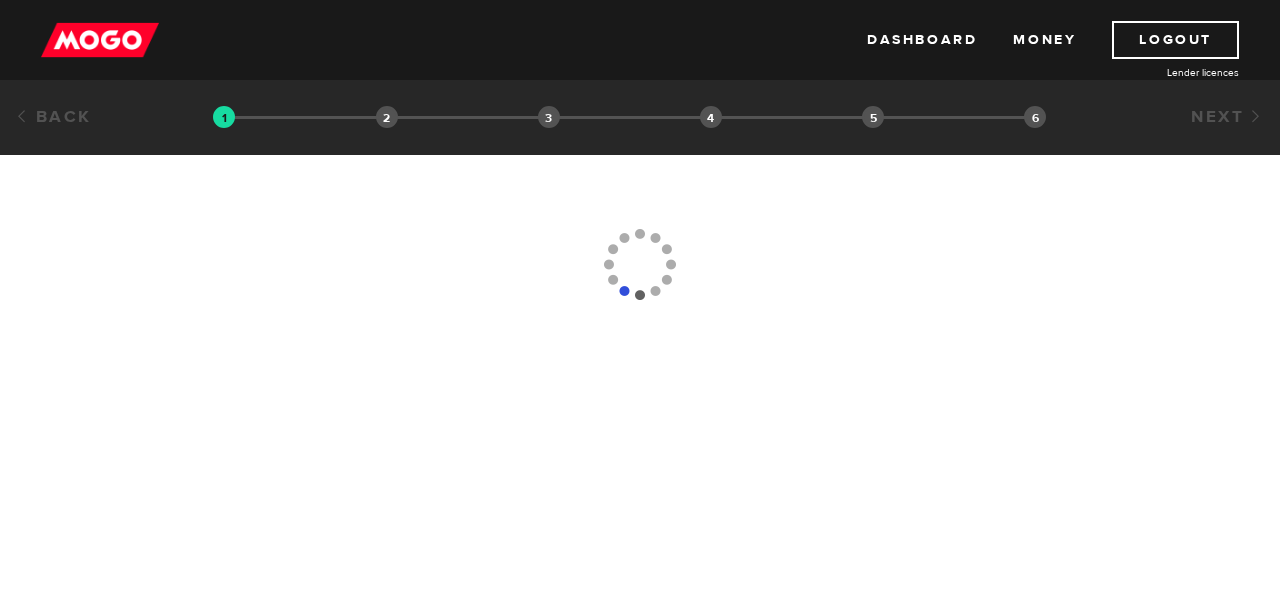 scroll, scrollTop: 0, scrollLeft: 0, axis: both 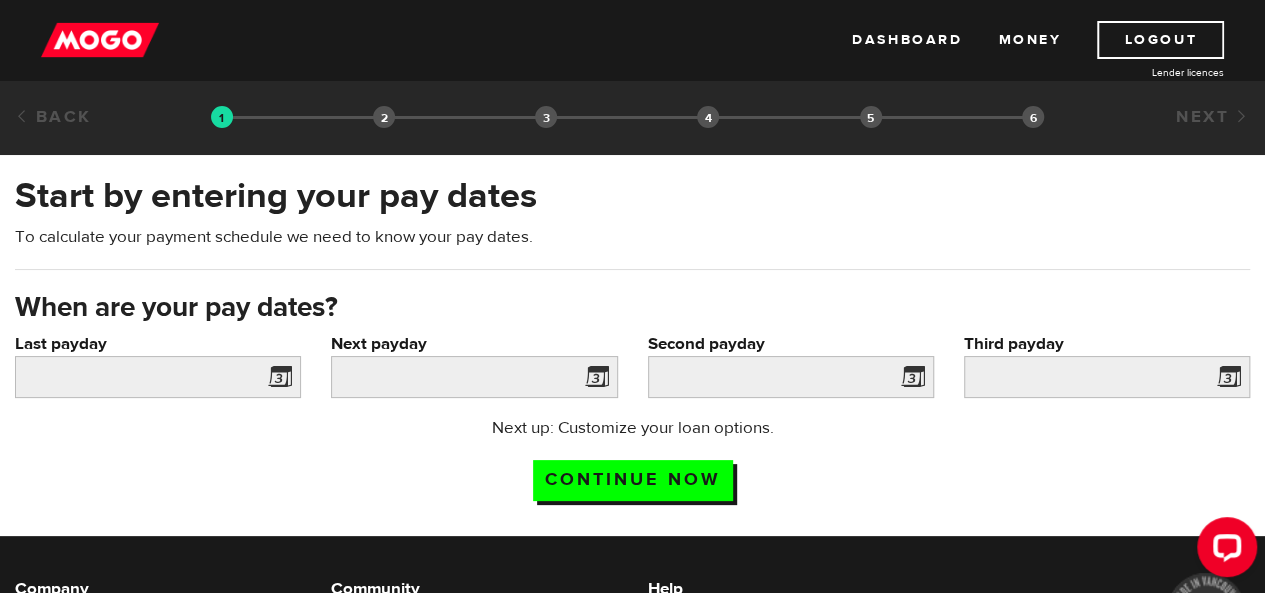 click at bounding box center (276, 380) 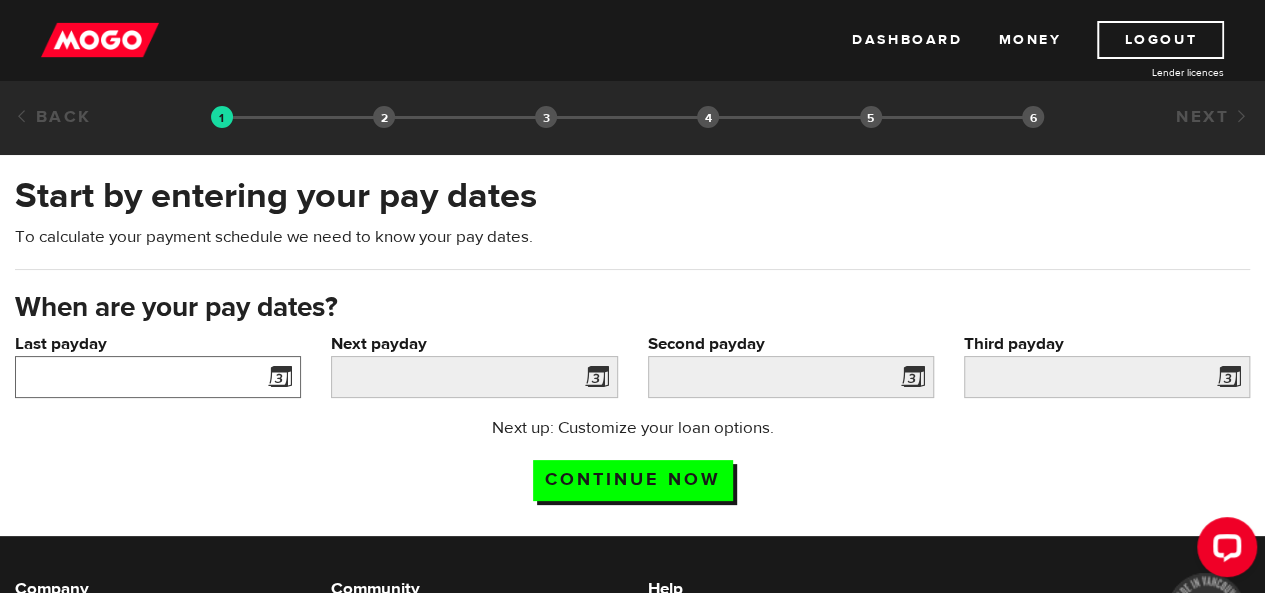 click on "Last payday" at bounding box center [158, 377] 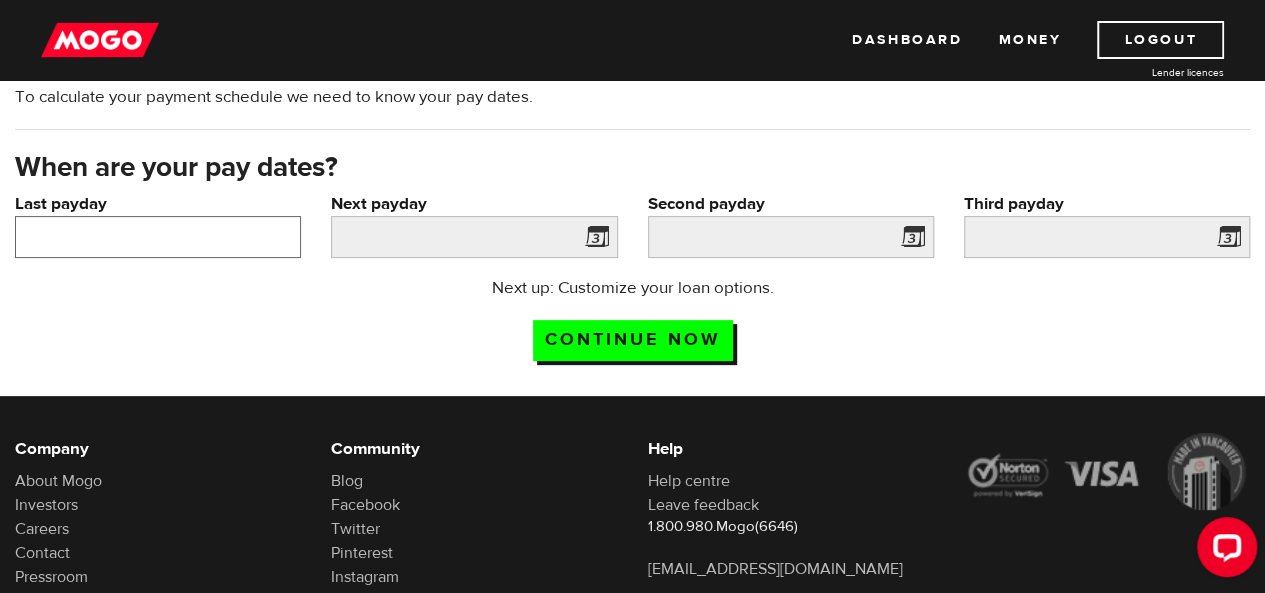 scroll, scrollTop: 153, scrollLeft: 0, axis: vertical 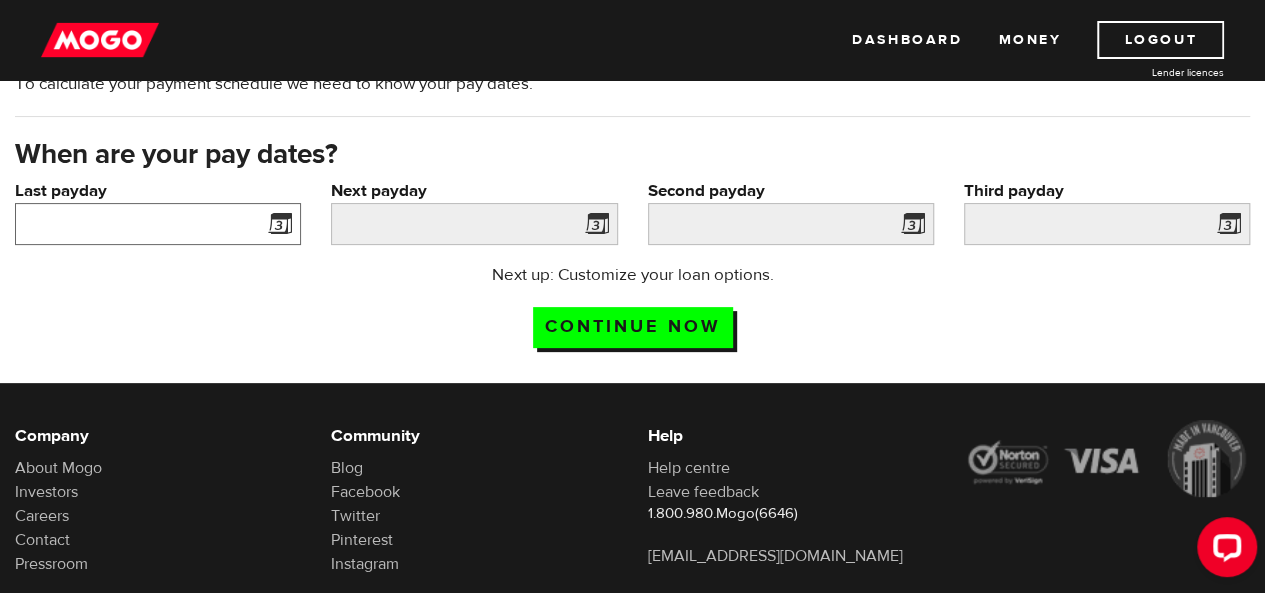 click on "Last payday" at bounding box center (158, 224) 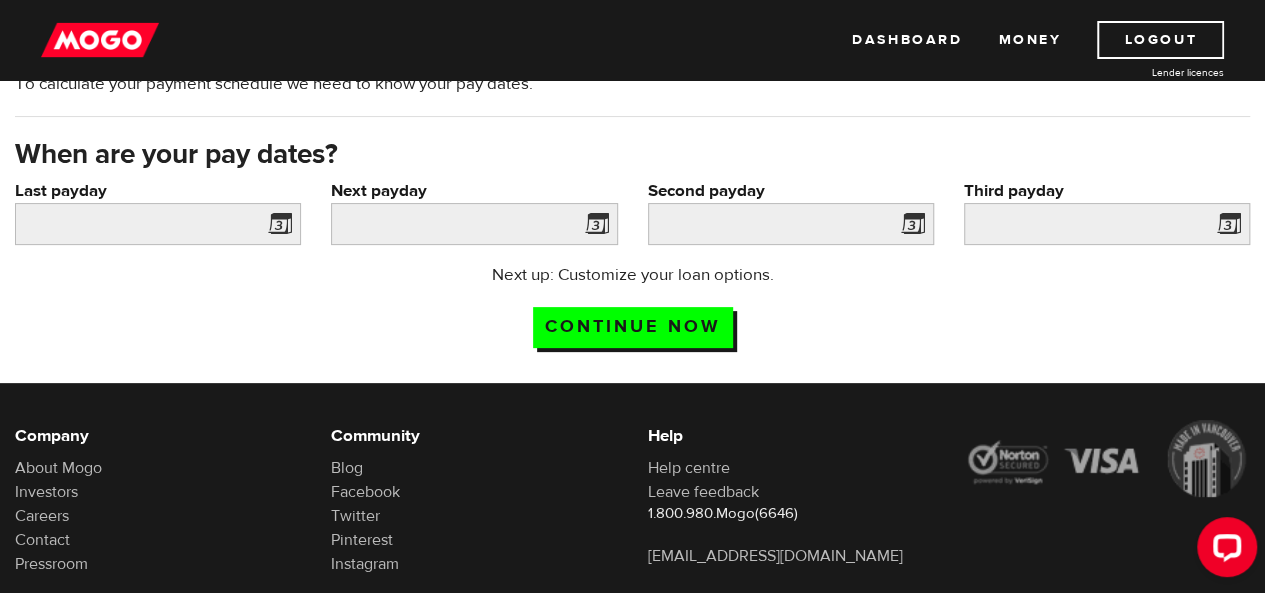 click at bounding box center (276, 227) 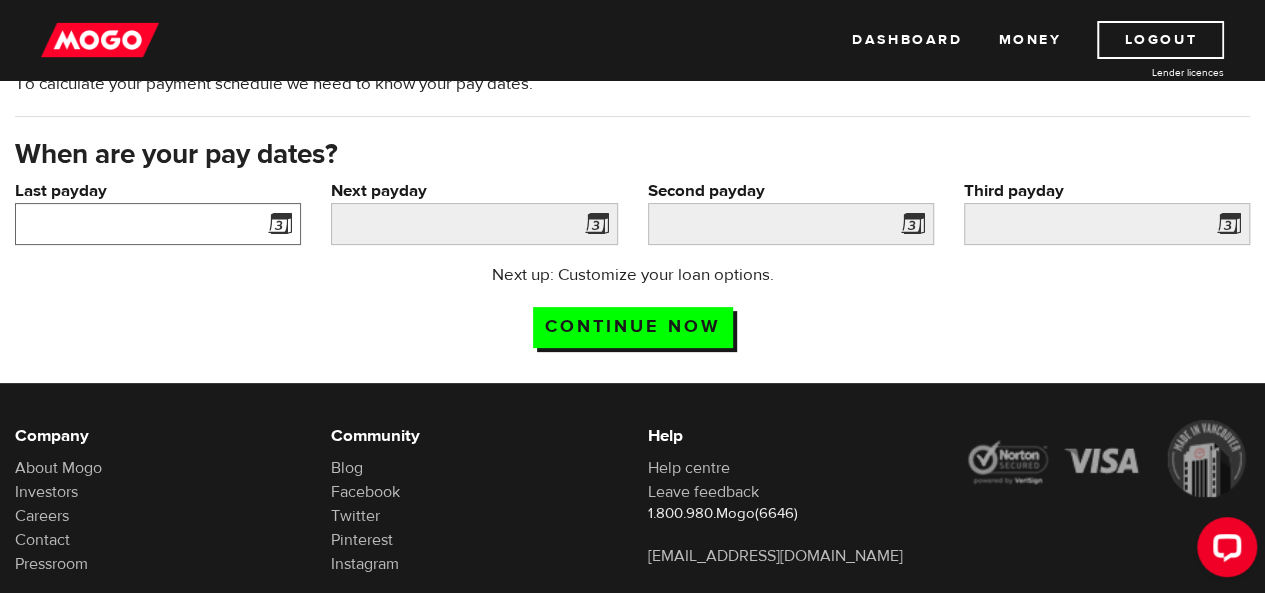 click on "Last payday" at bounding box center (158, 224) 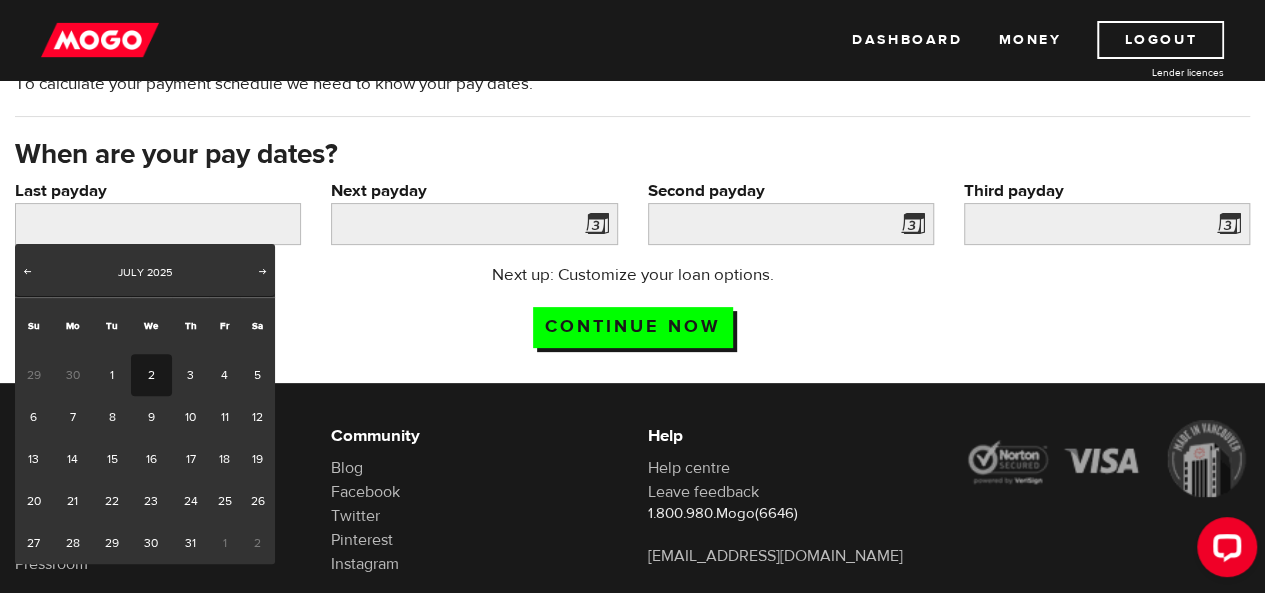 click on "2" at bounding box center (151, 375) 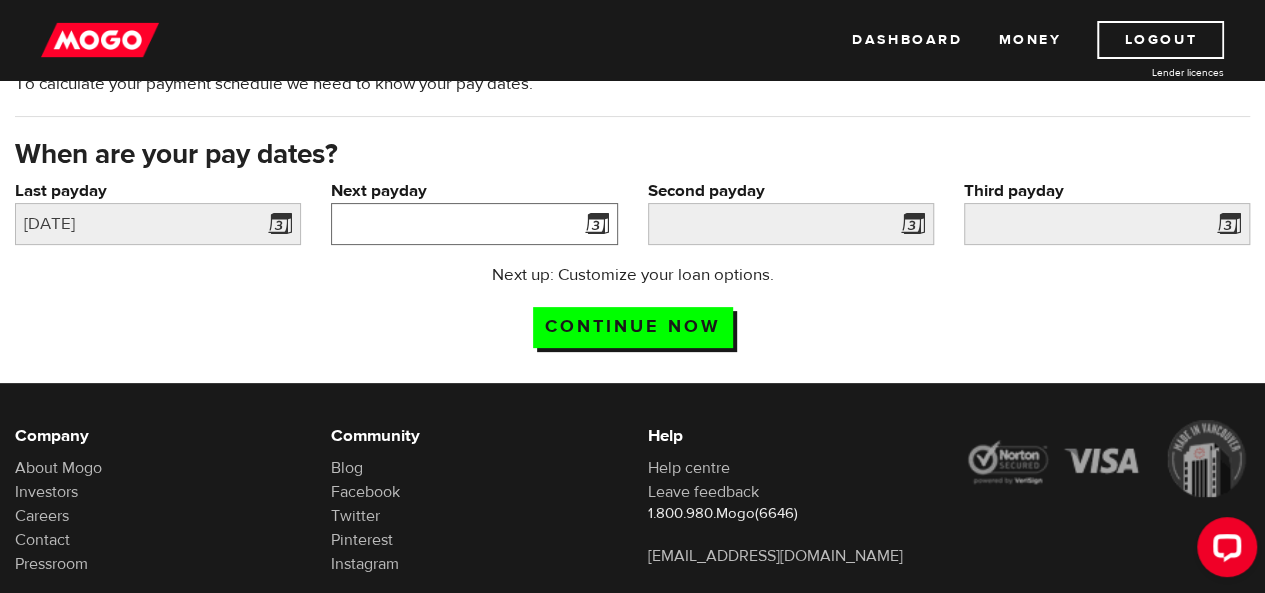 click on "Next payday" at bounding box center [474, 224] 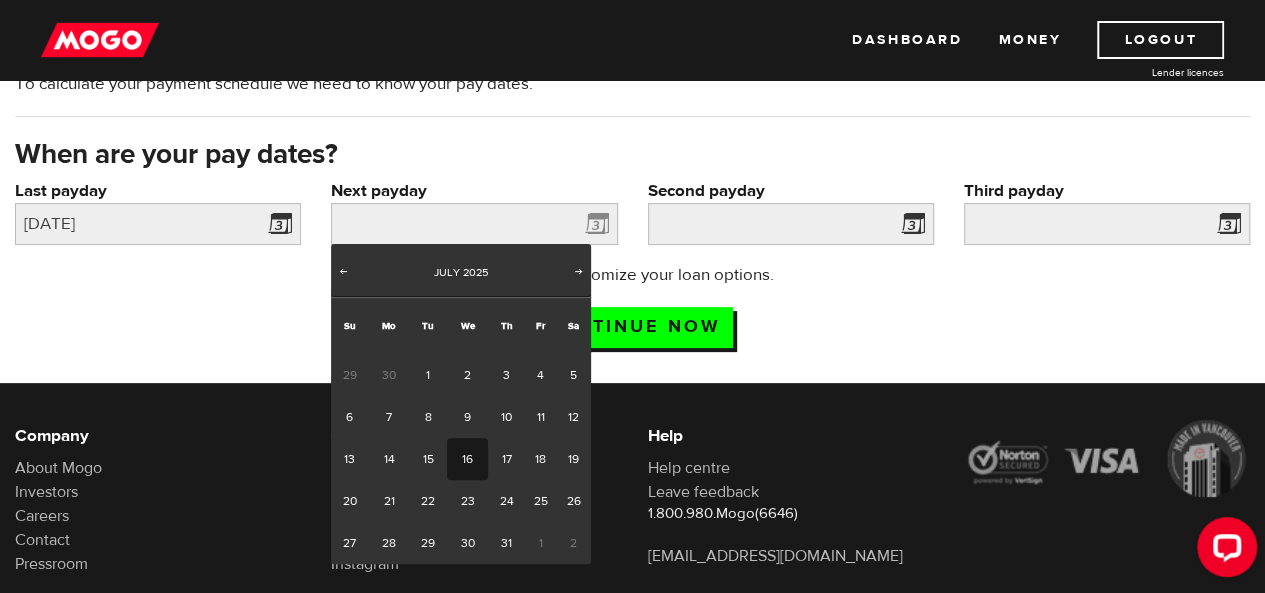 click on "16" at bounding box center (467, 459) 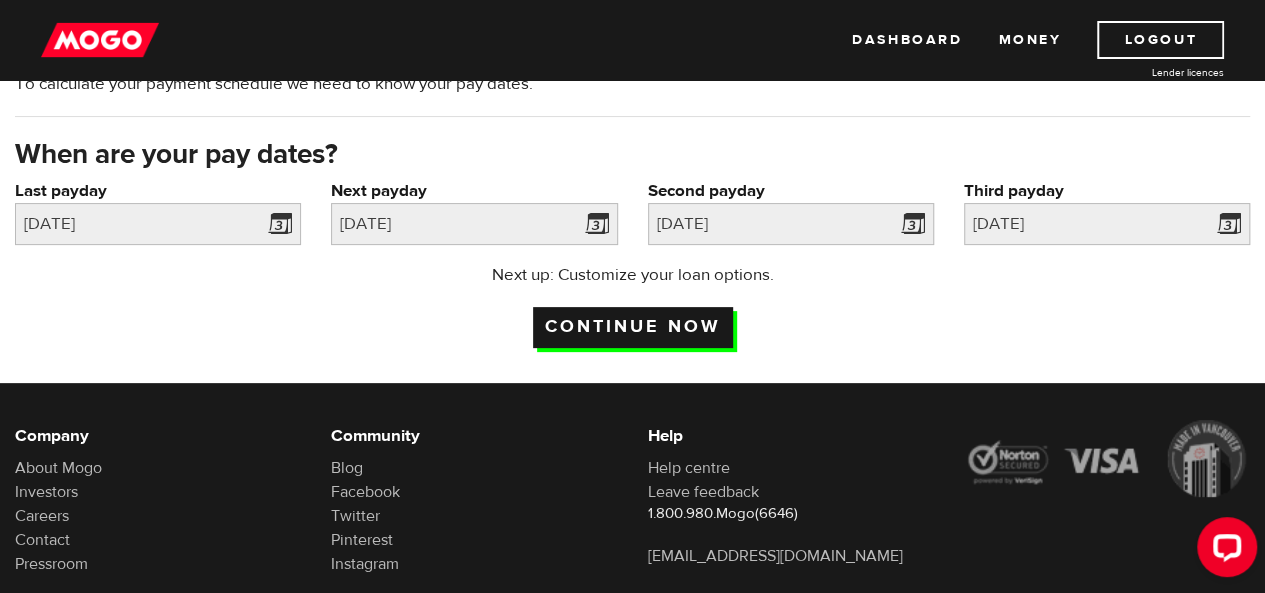 click on "Continue now" at bounding box center (633, 327) 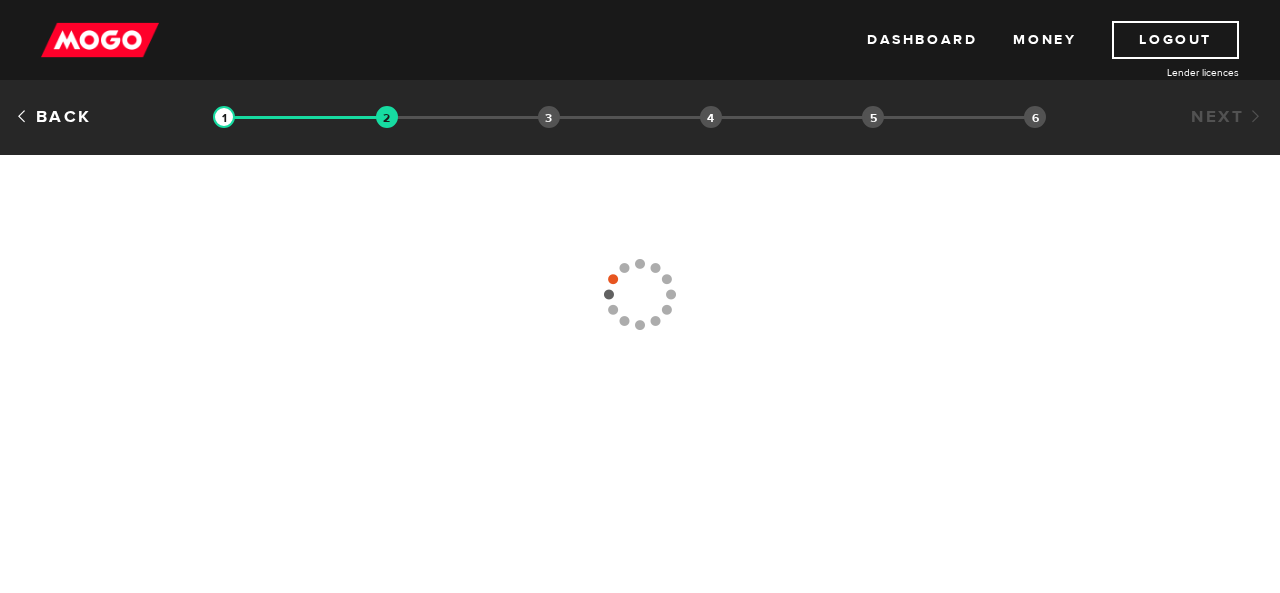 scroll, scrollTop: 0, scrollLeft: 0, axis: both 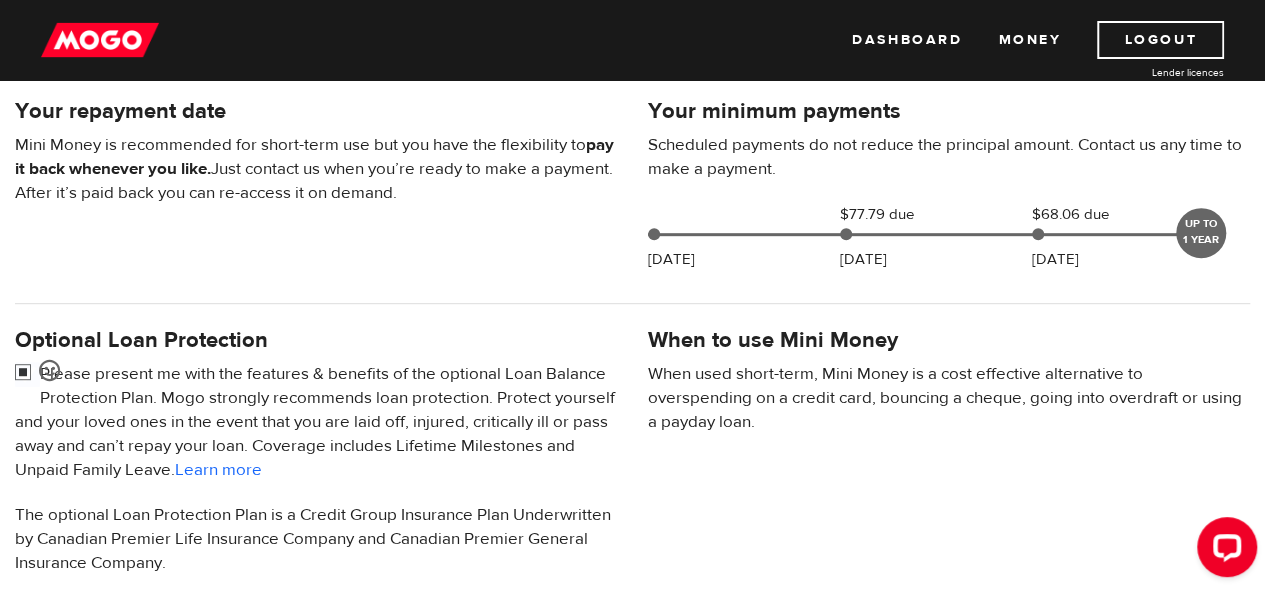 click at bounding box center (27, 374) 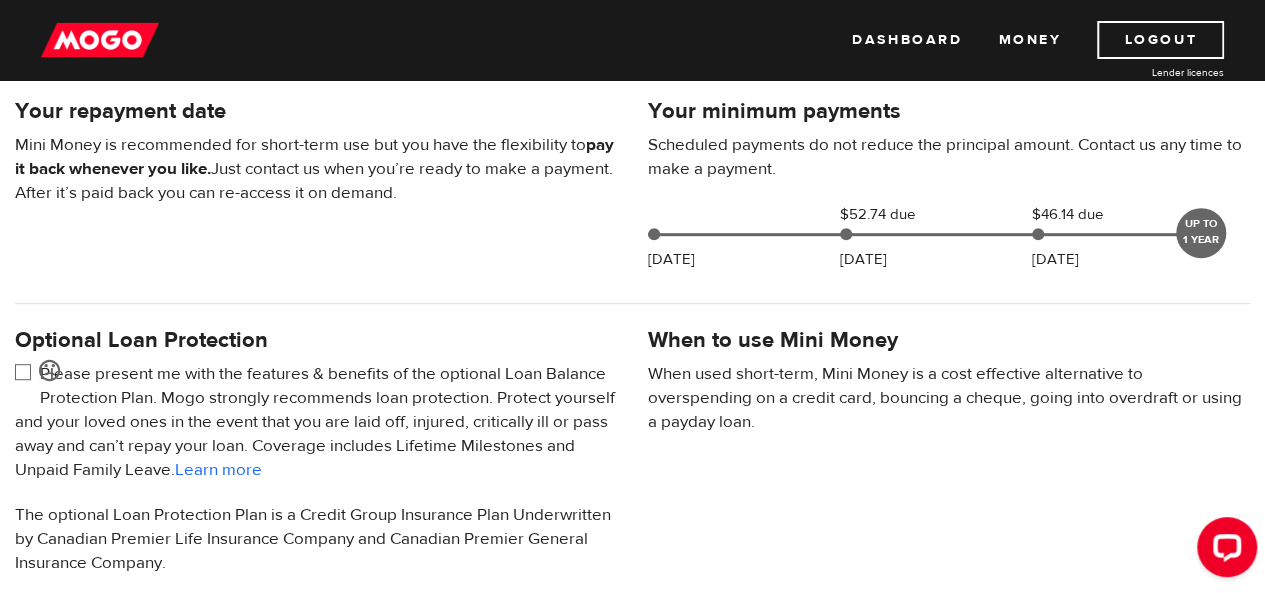 click at bounding box center [632, 303] 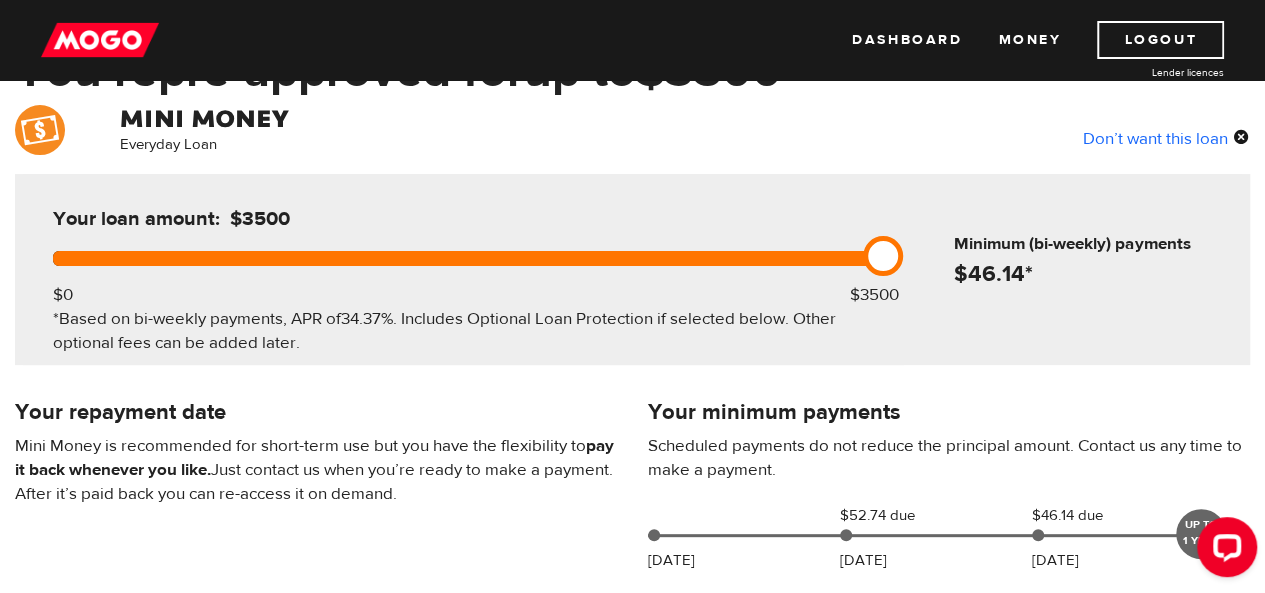 scroll, scrollTop: 133, scrollLeft: 0, axis: vertical 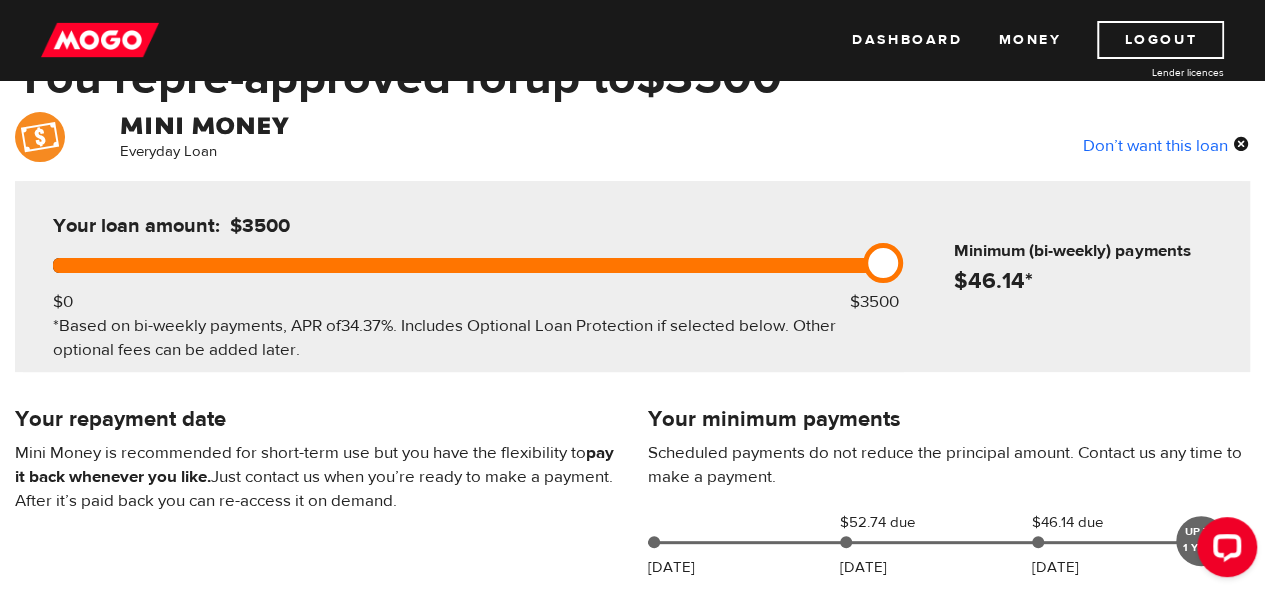 click on "Your minimum payments Scheduled payments do not reduce the principal amount. Contact us any time to make a payment. Jul 14 $52.74 due Jul 30 $46.14 due Aug 13 UP TO  1 YEAR  Your repayment date Mini Money is recommended for short-term use but you have the flexibility to  pay it back whenever you like.  Just  contact us when you’re ready to make a payment. After it’s paid back you can re-access it on demand." at bounding box center (632, 496) 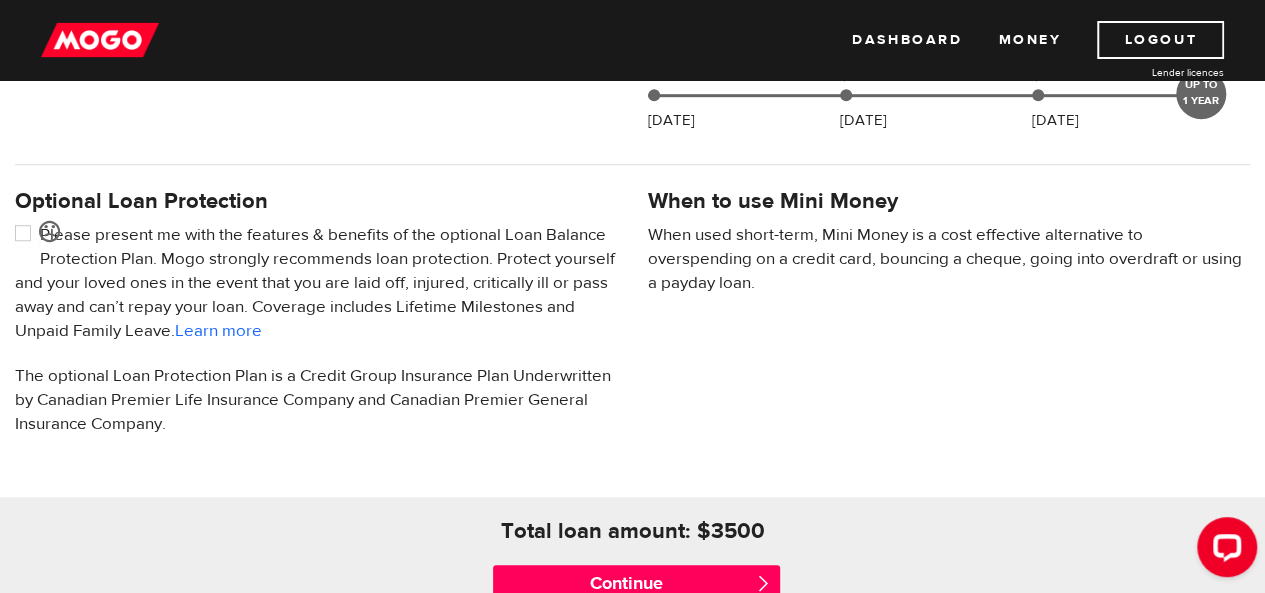 scroll, scrollTop: 0, scrollLeft: 0, axis: both 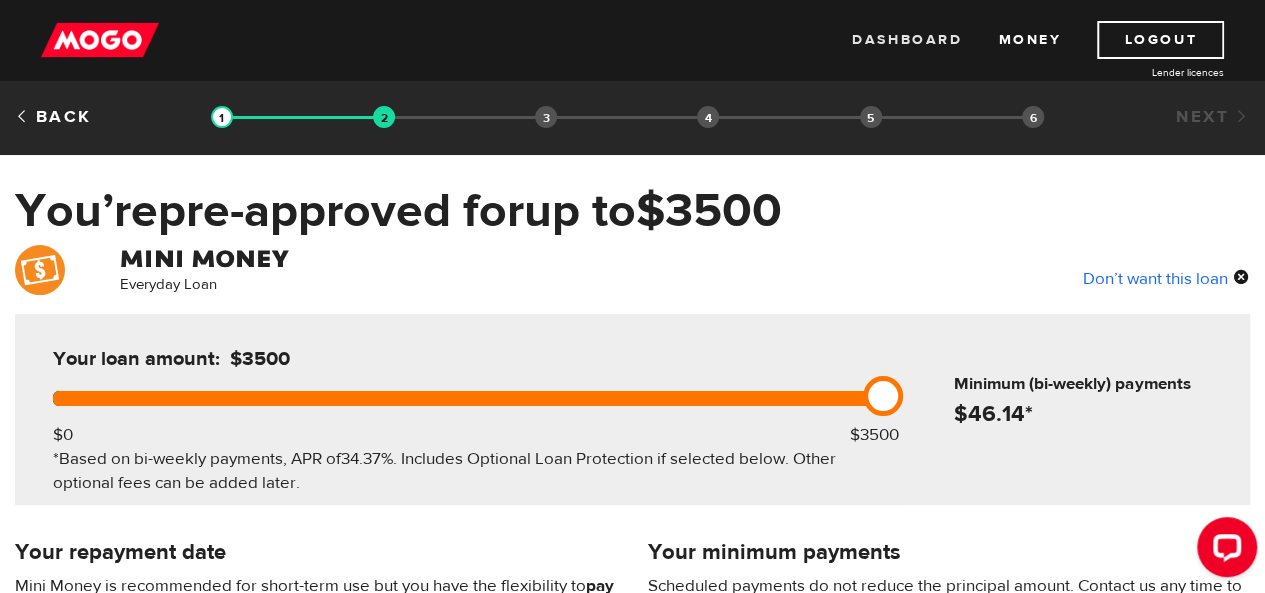 click on "Dashboard" at bounding box center (907, 40) 